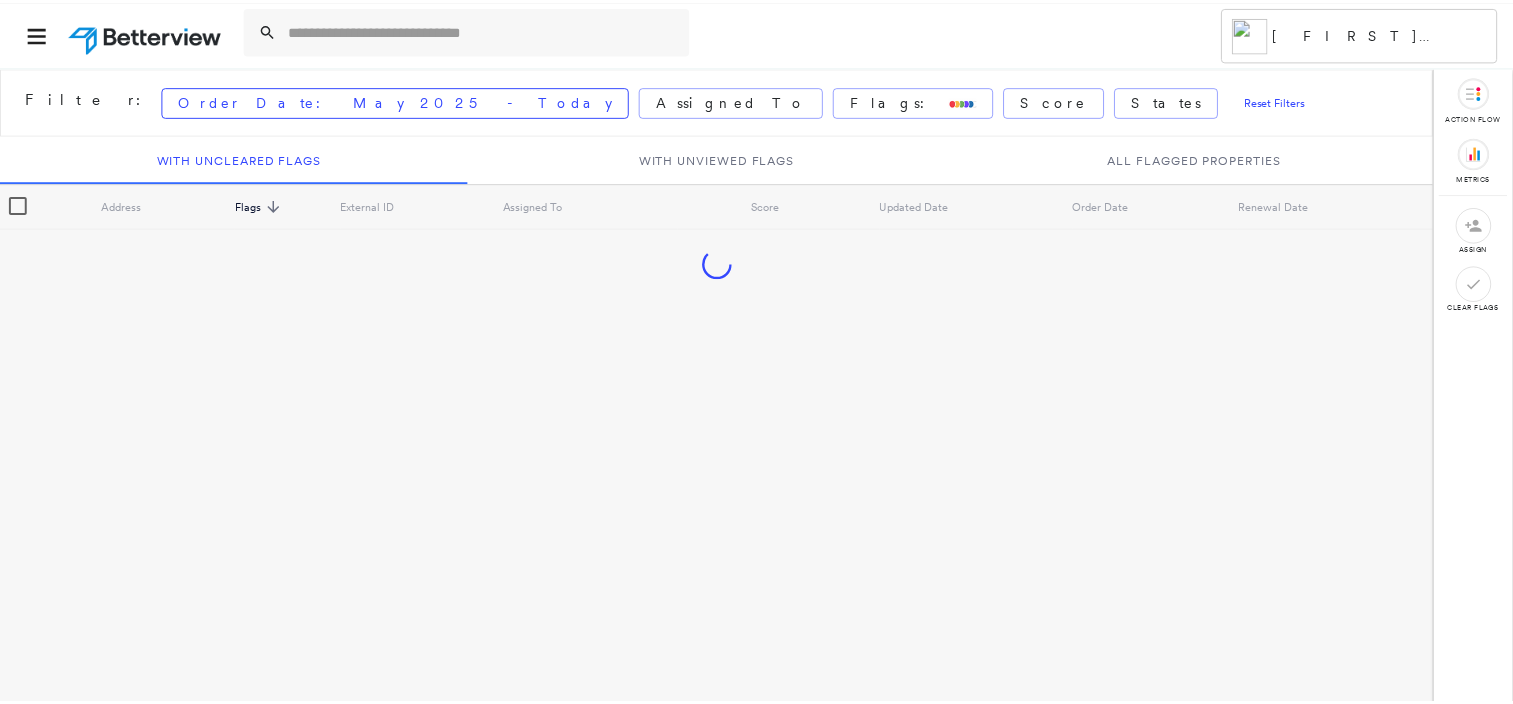 scroll, scrollTop: 0, scrollLeft: 0, axis: both 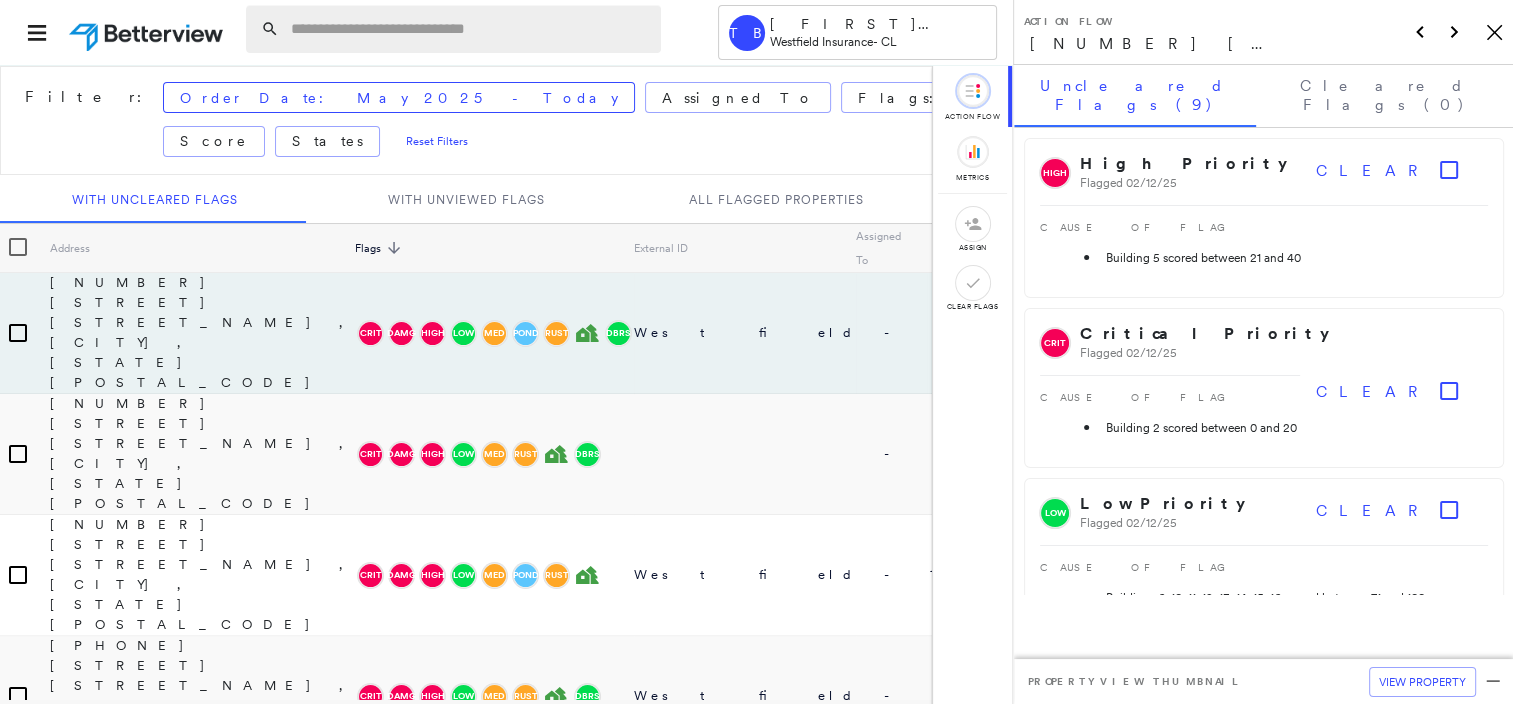 click at bounding box center (470, 29) 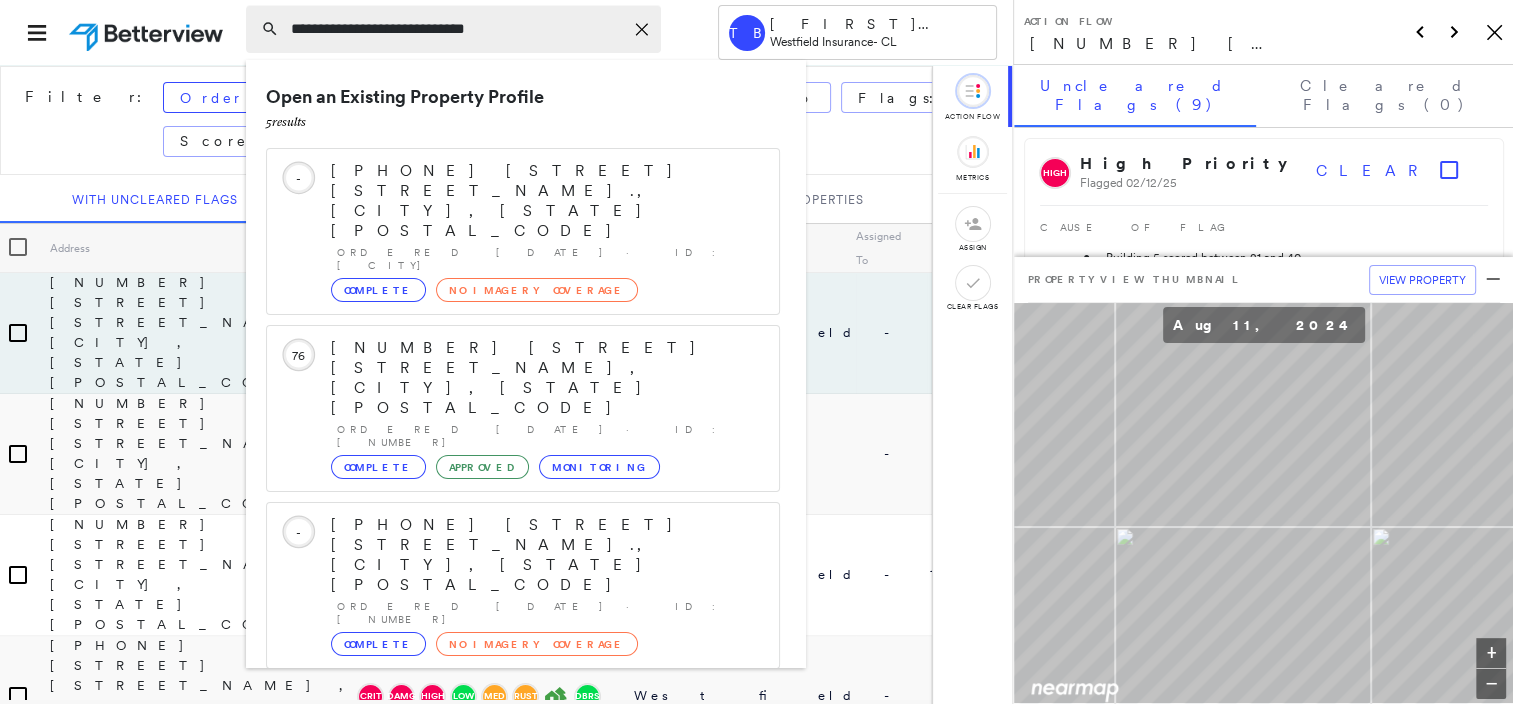 type on "**********" 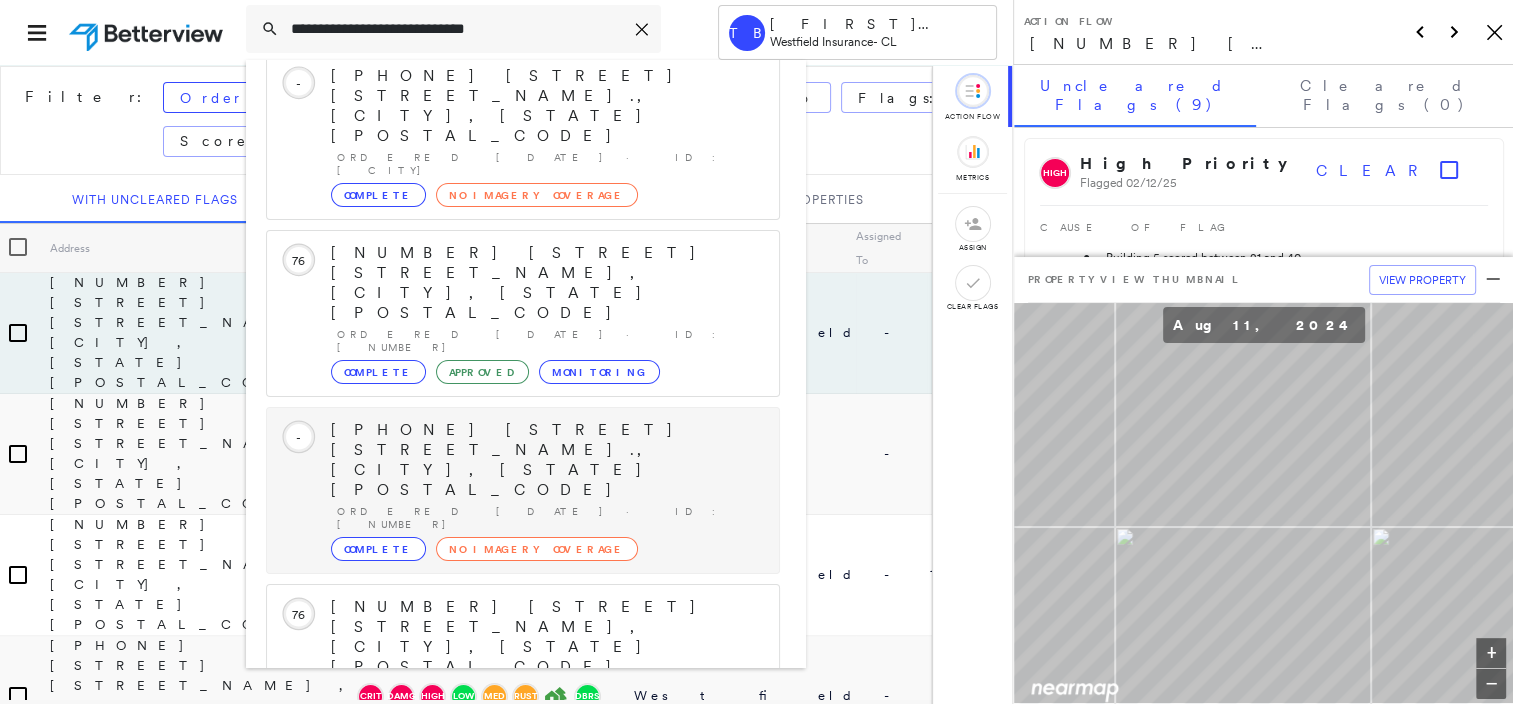 scroll, scrollTop: 156, scrollLeft: 0, axis: vertical 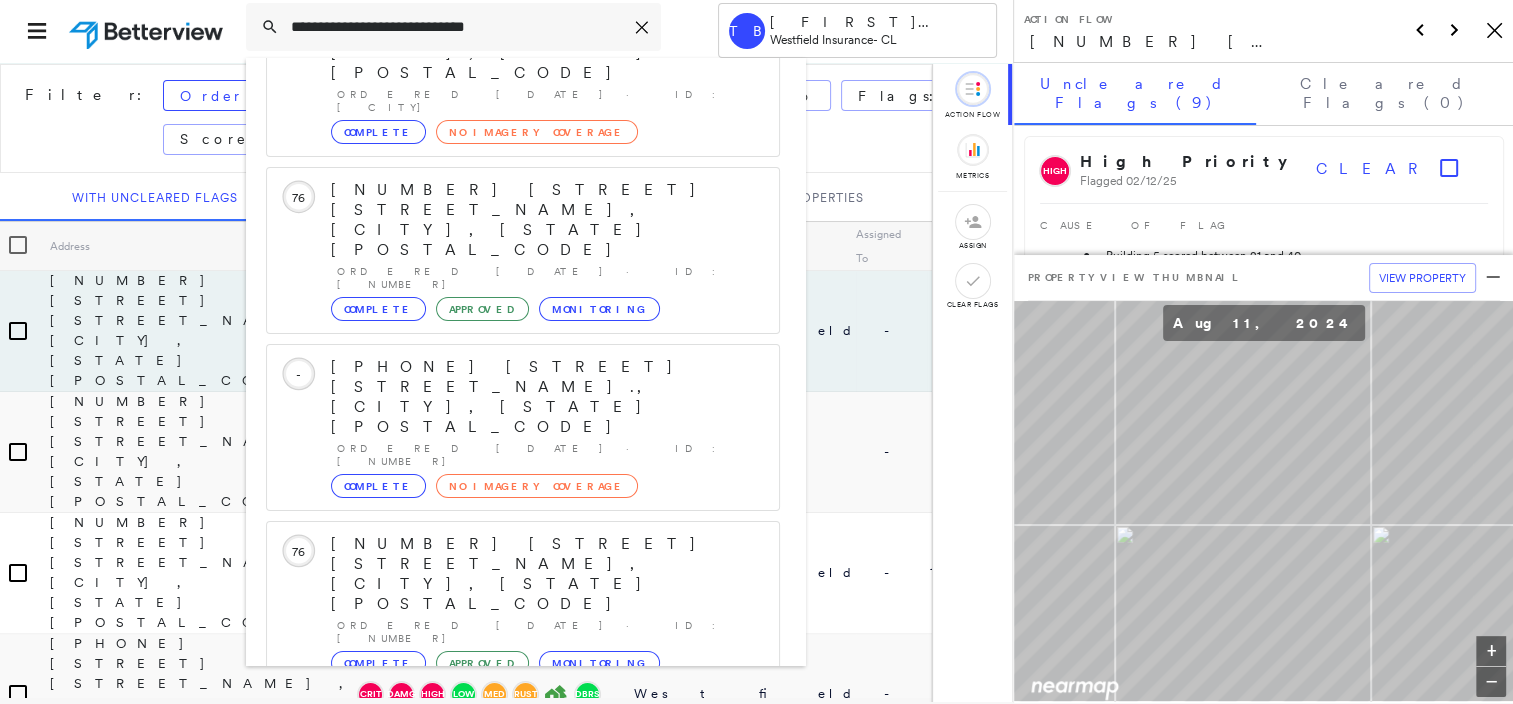 click on "[NUMBER] [STREET] [STREET_NAME], [CITY], [STATE] [POSTAL_CODE]" at bounding box center (501, 1011) 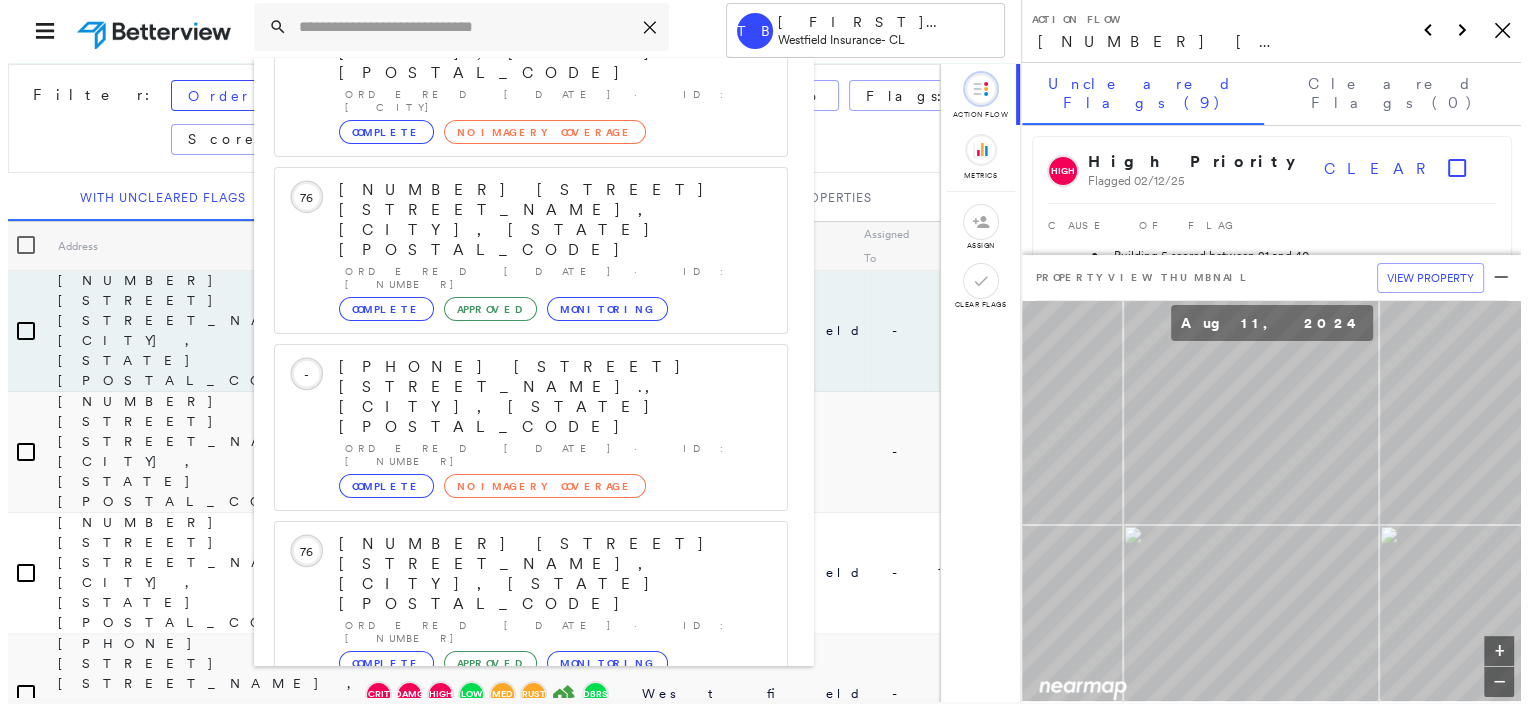 scroll, scrollTop: 0, scrollLeft: 0, axis: both 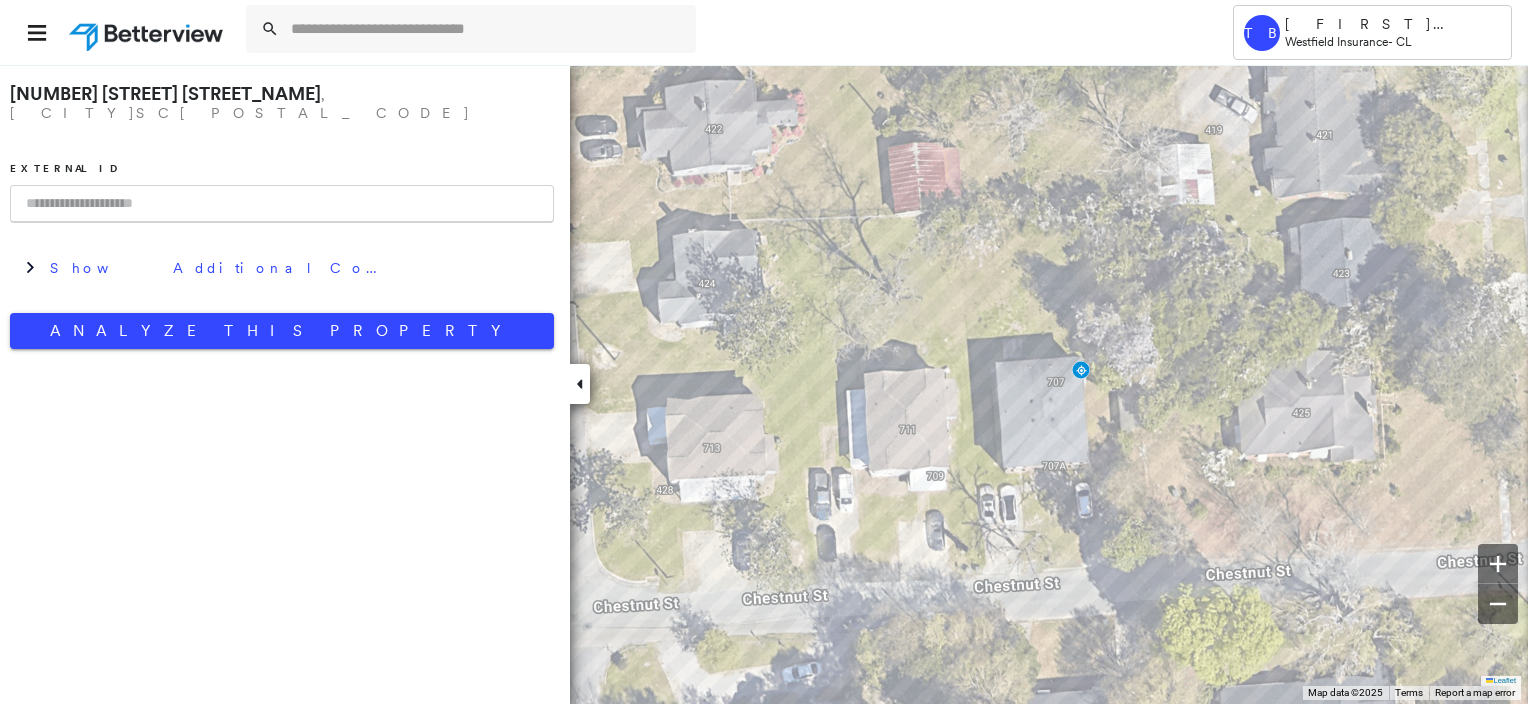 click at bounding box center [282, 204] 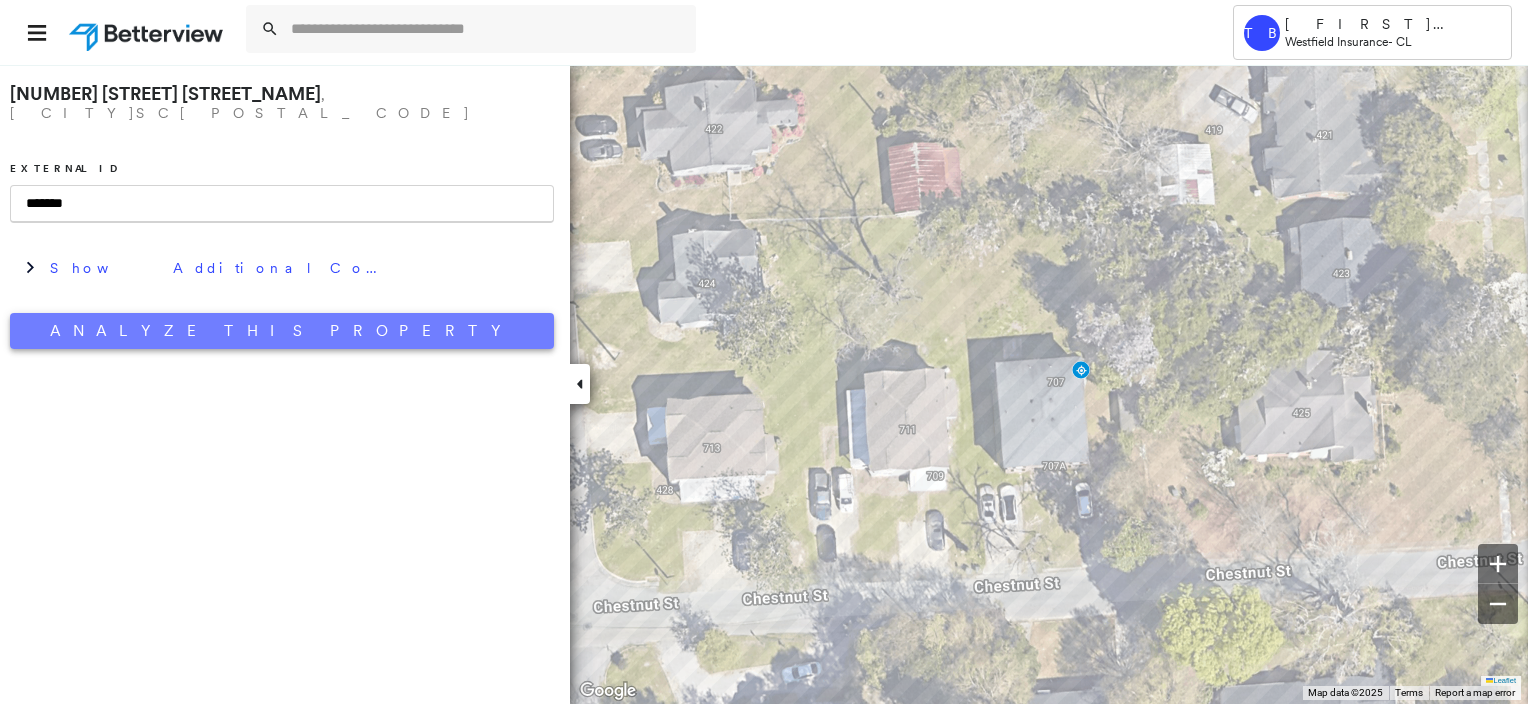 type on "*******" 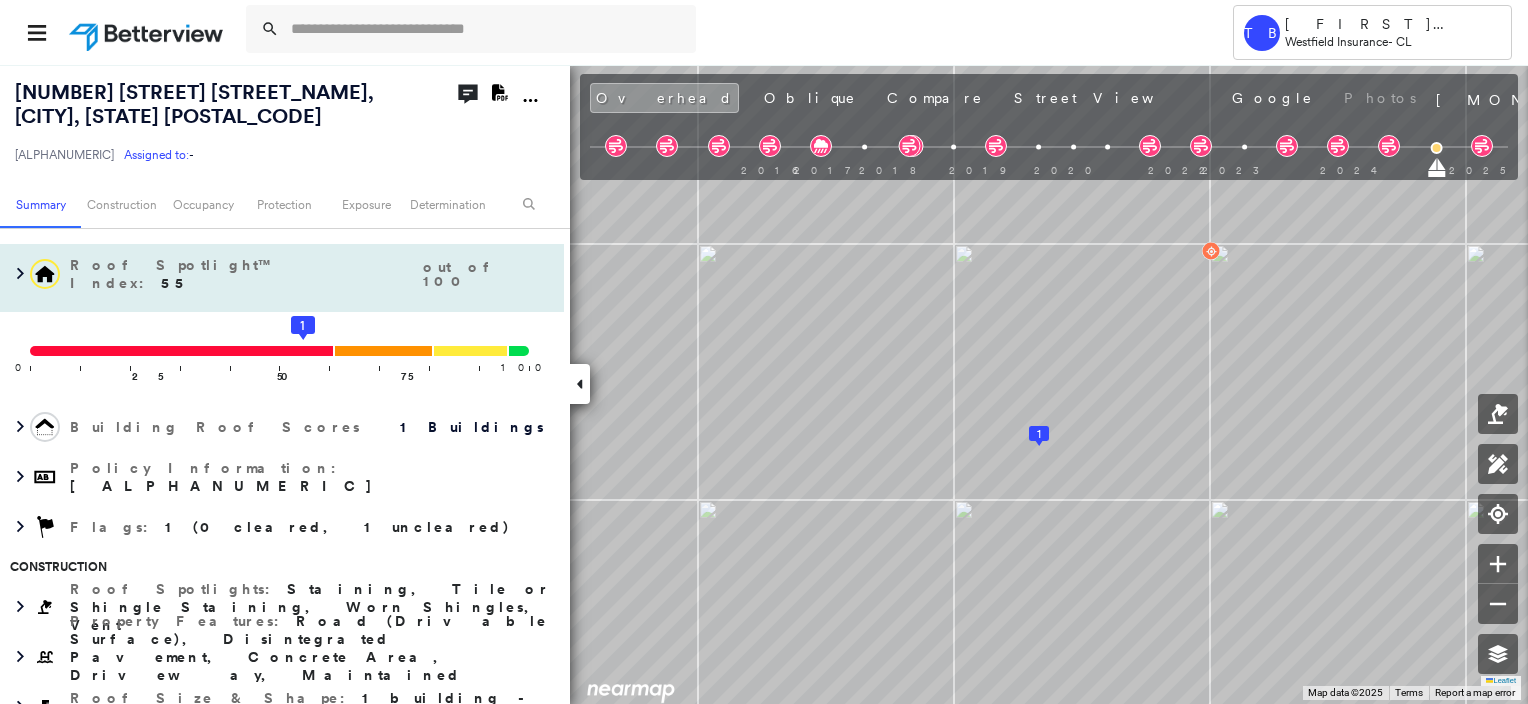 scroll, scrollTop: 200, scrollLeft: 0, axis: vertical 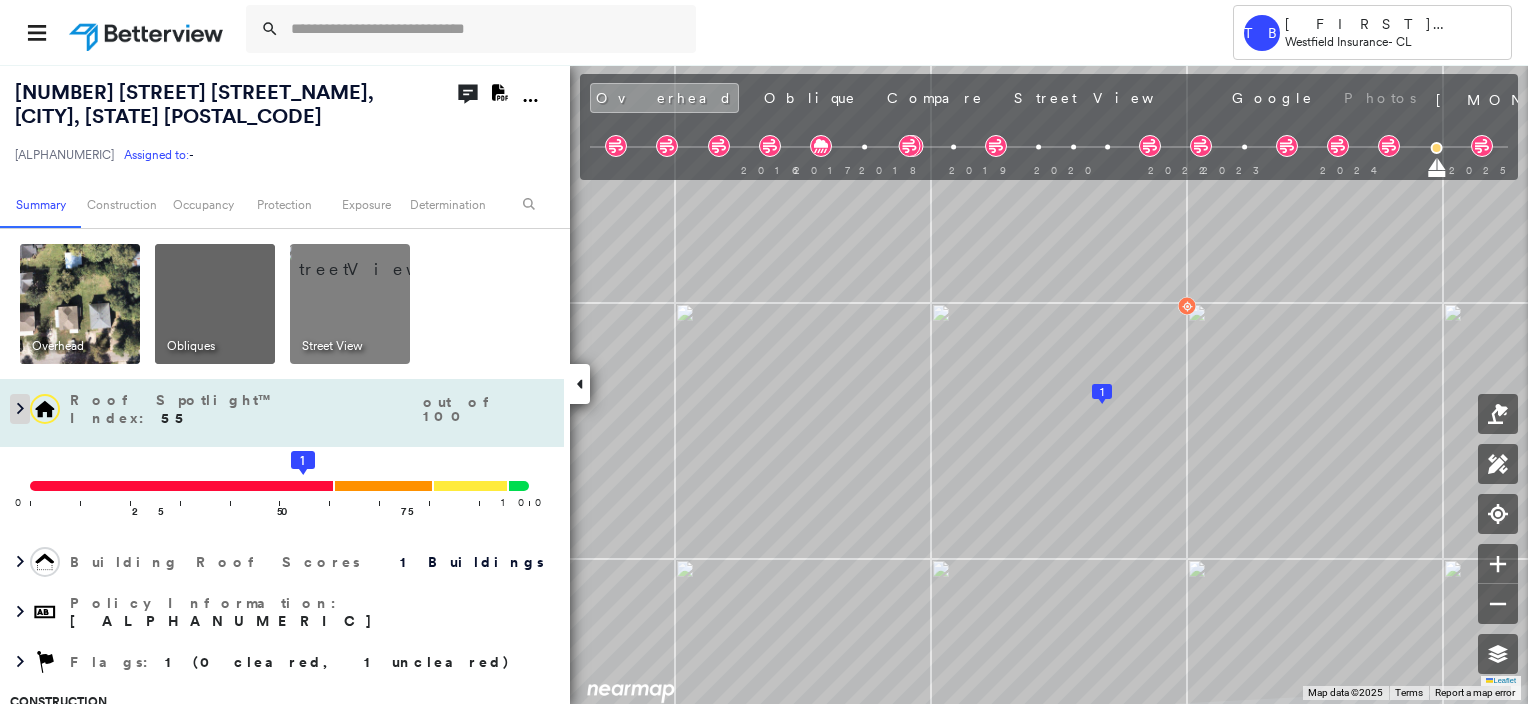 click 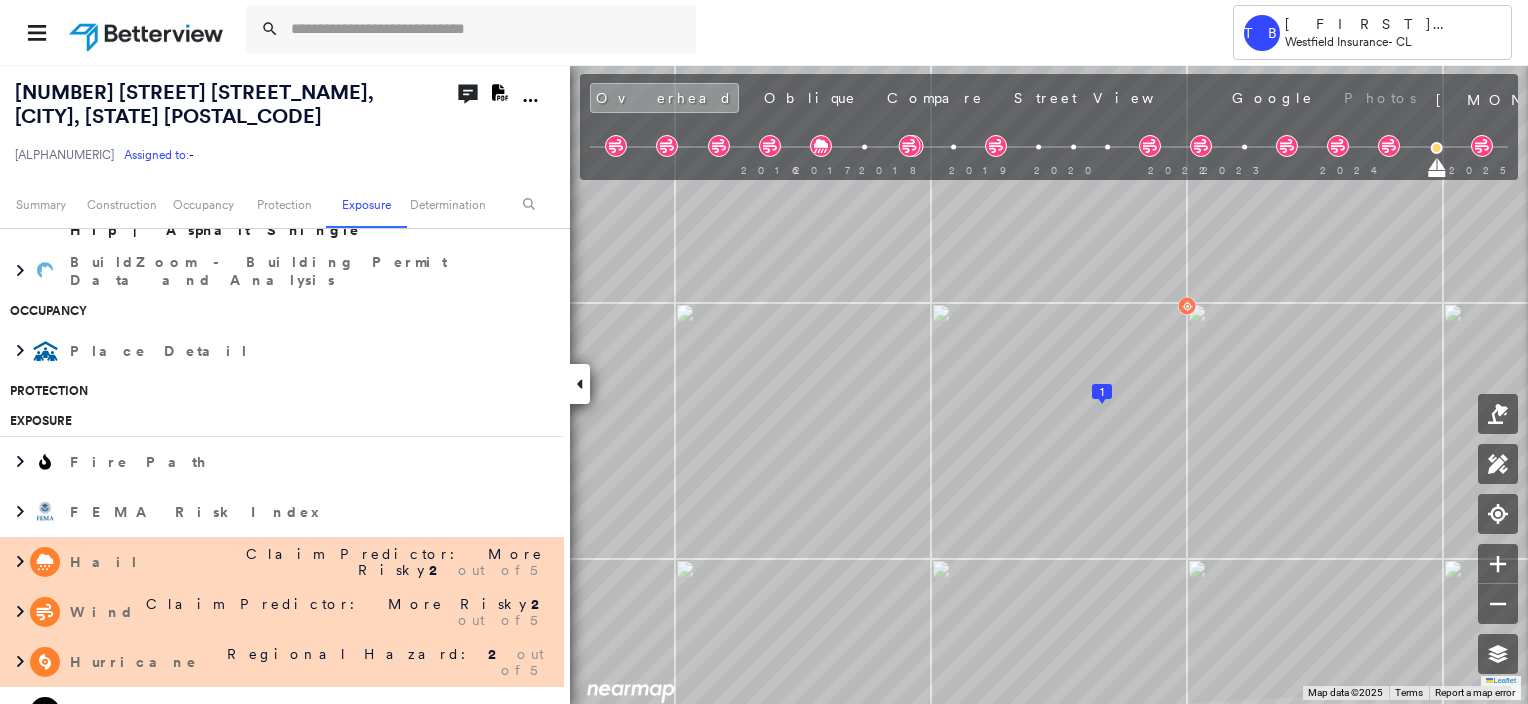 scroll, scrollTop: 900, scrollLeft: 0, axis: vertical 